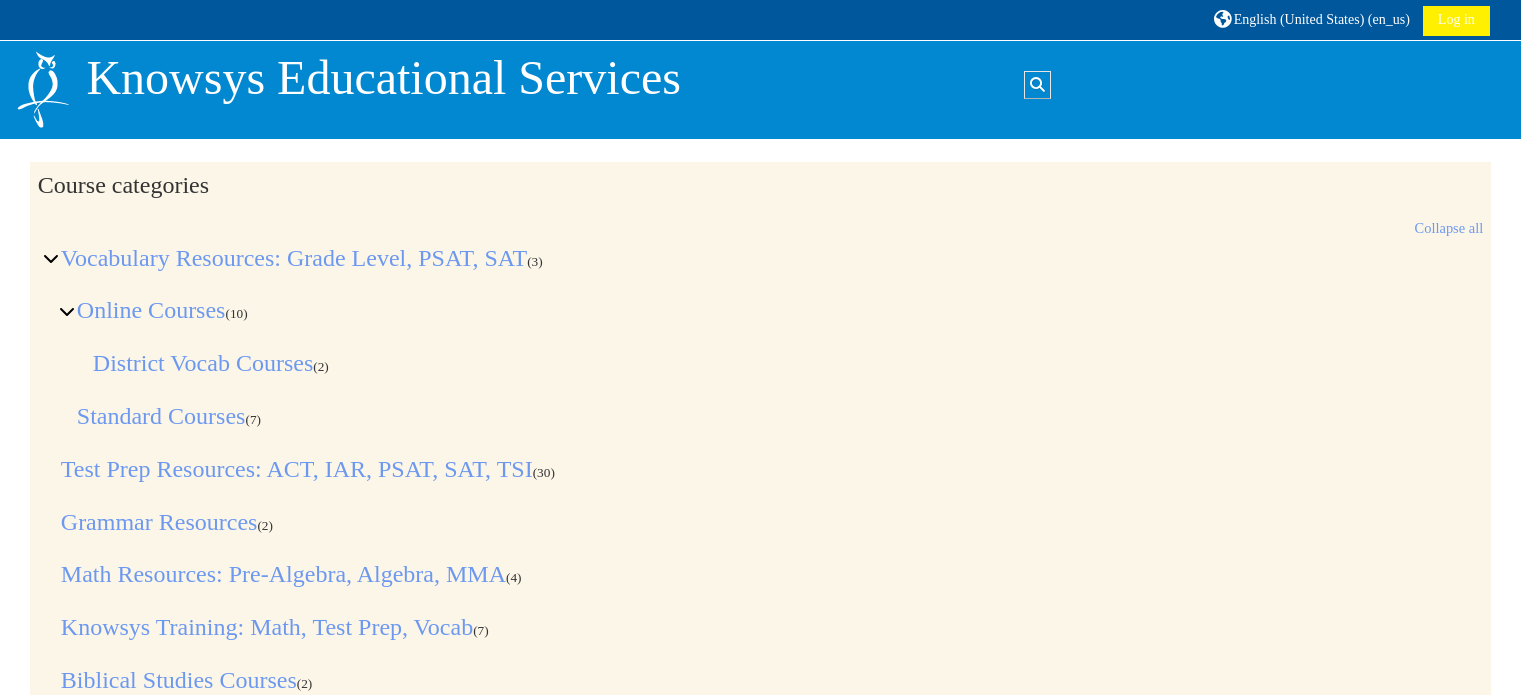 scroll, scrollTop: 0, scrollLeft: 0, axis: both 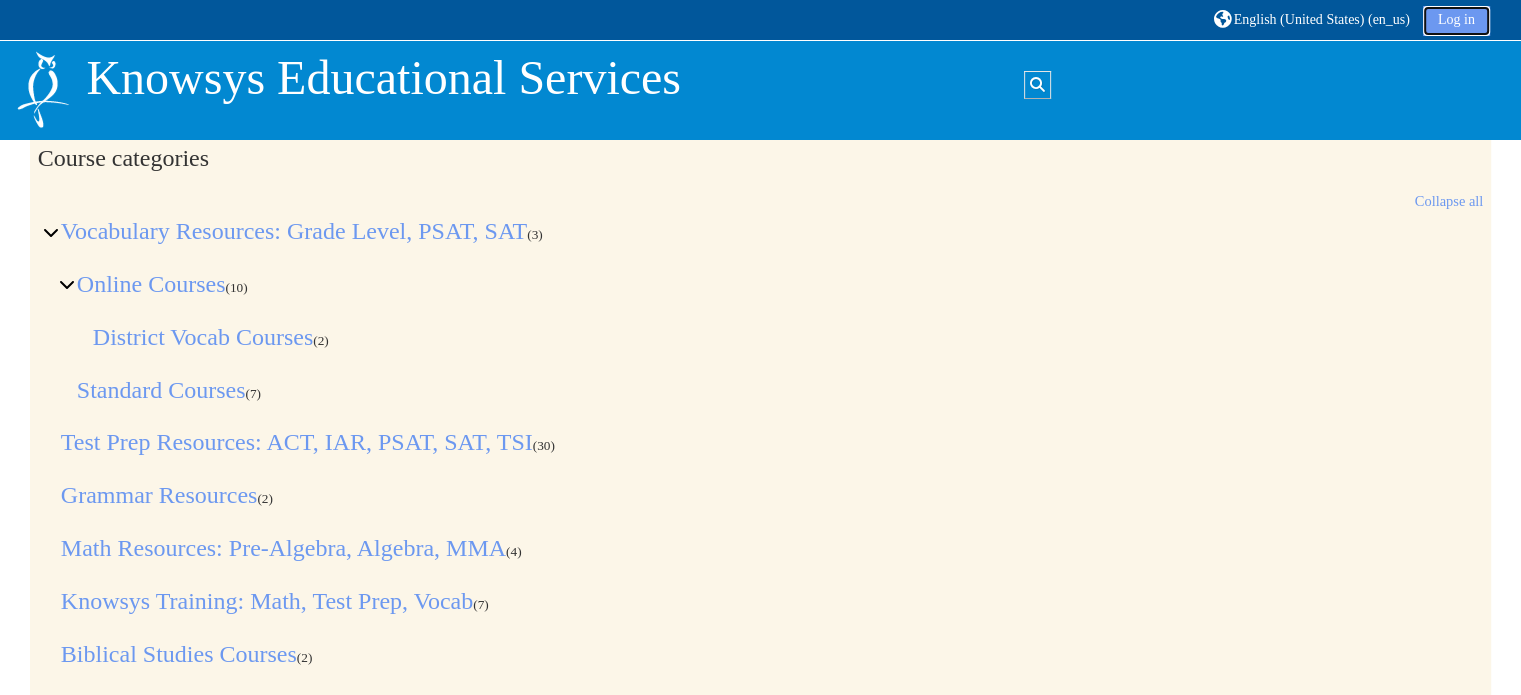 click on "Log in" at bounding box center (1456, 21) 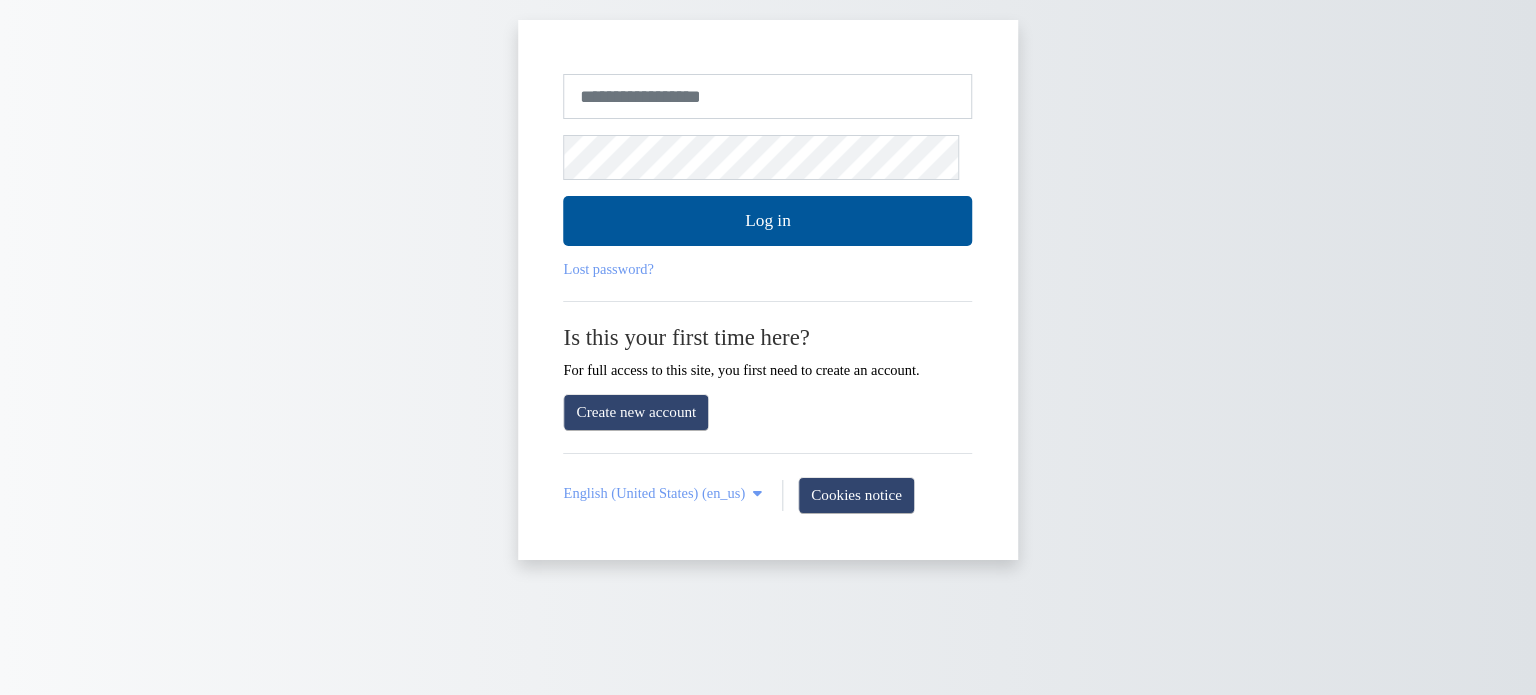 scroll, scrollTop: 0, scrollLeft: 0, axis: both 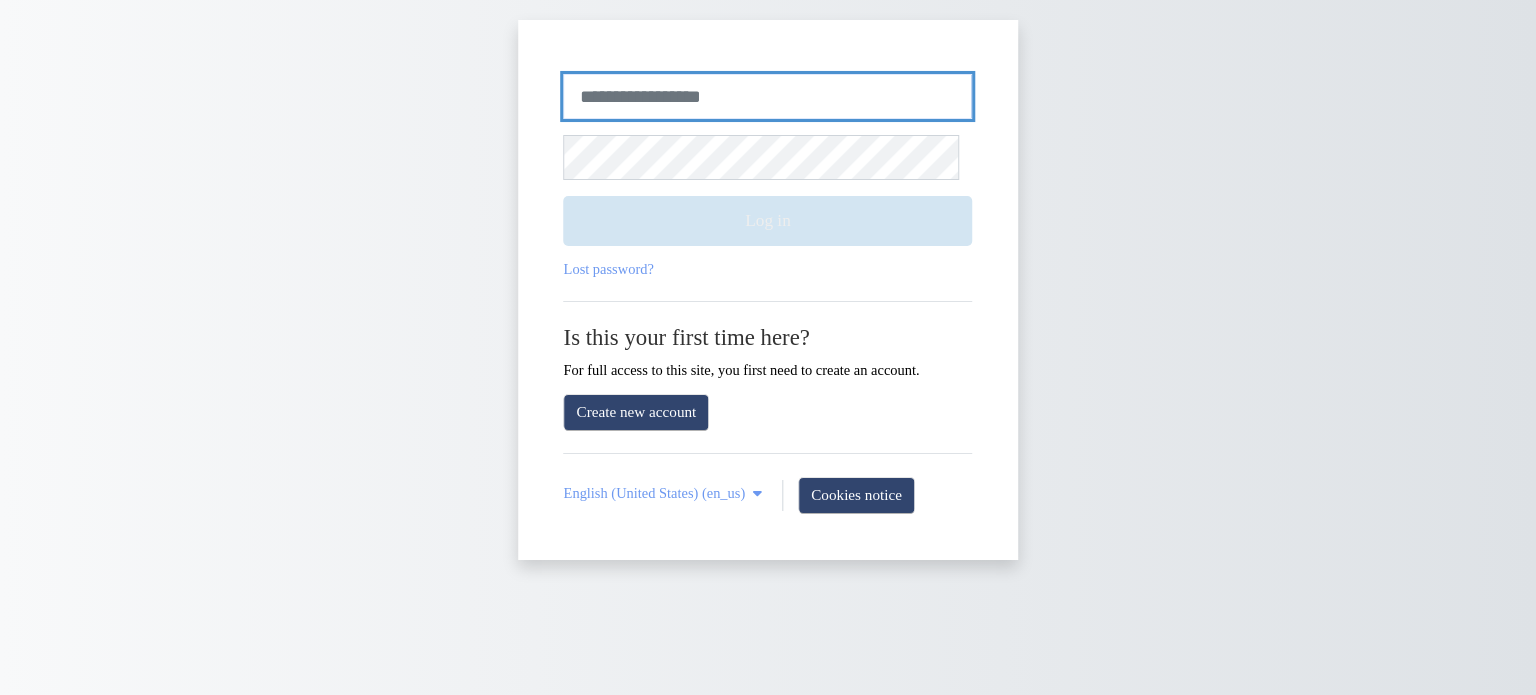 type on "**********" 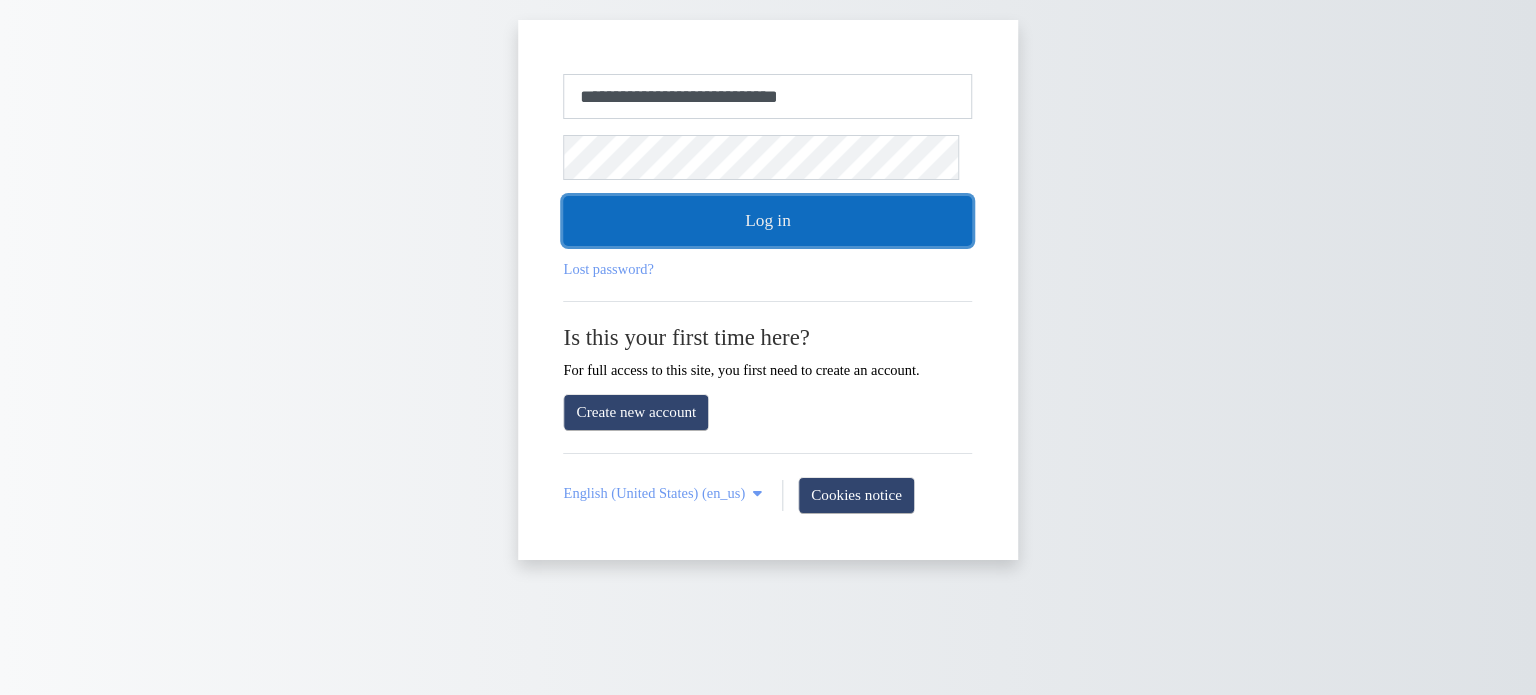 click on "Log in" at bounding box center [768, 221] 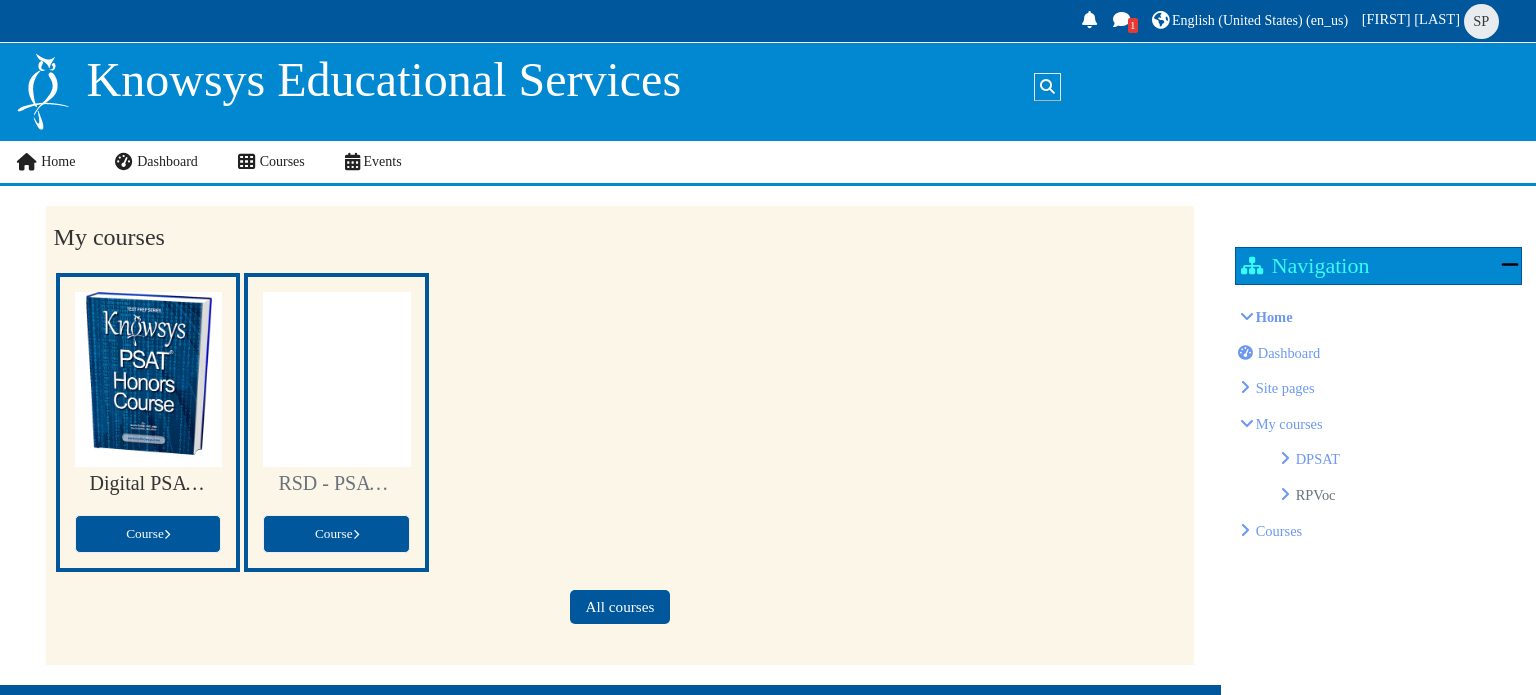 scroll, scrollTop: 0, scrollLeft: 0, axis: both 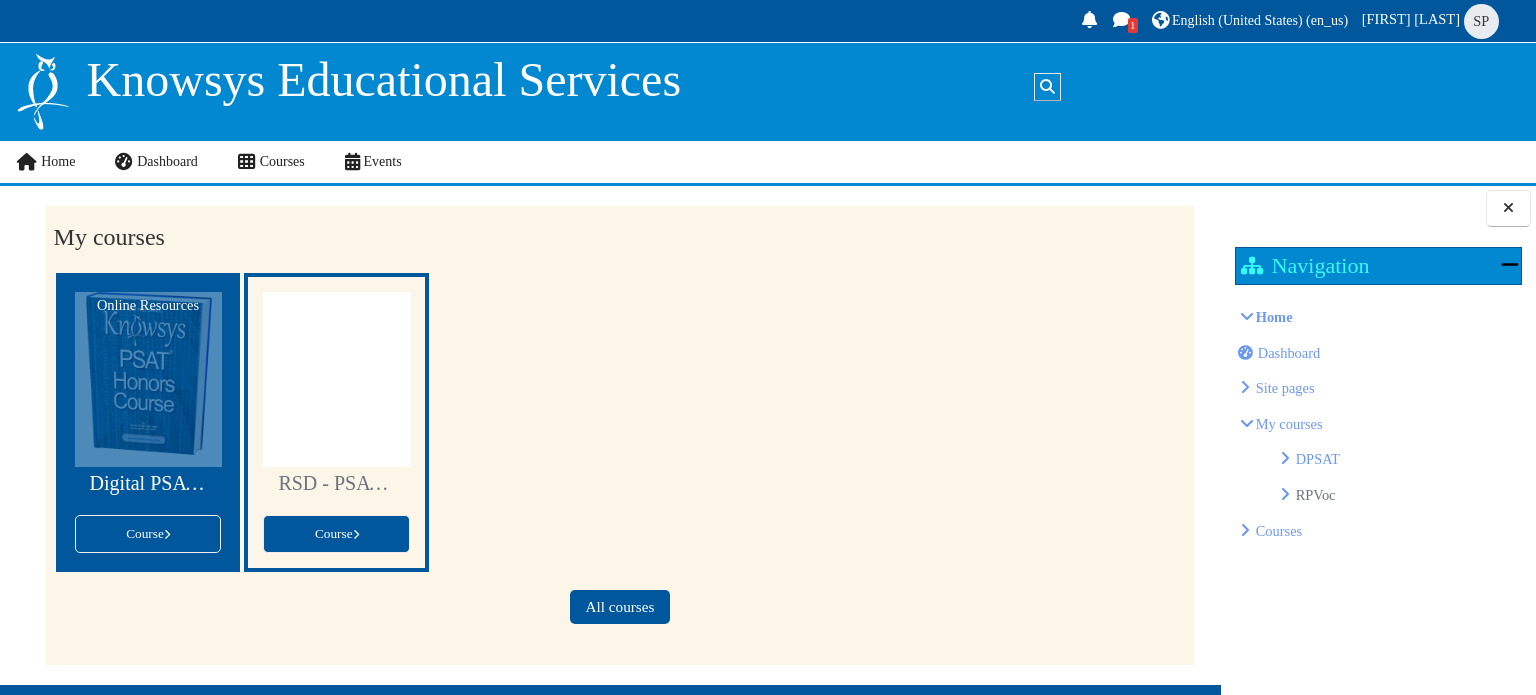 click at bounding box center (149, 379) 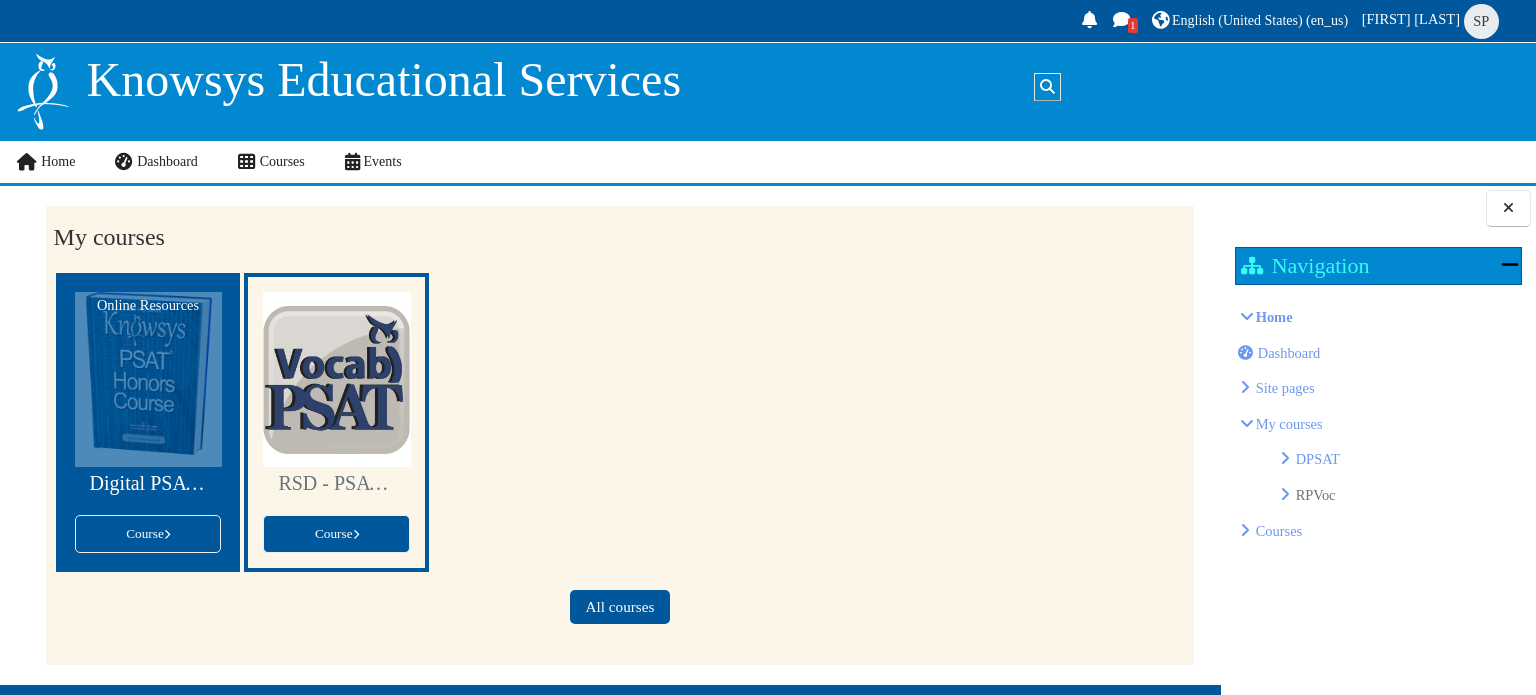 click at bounding box center (149, 379) 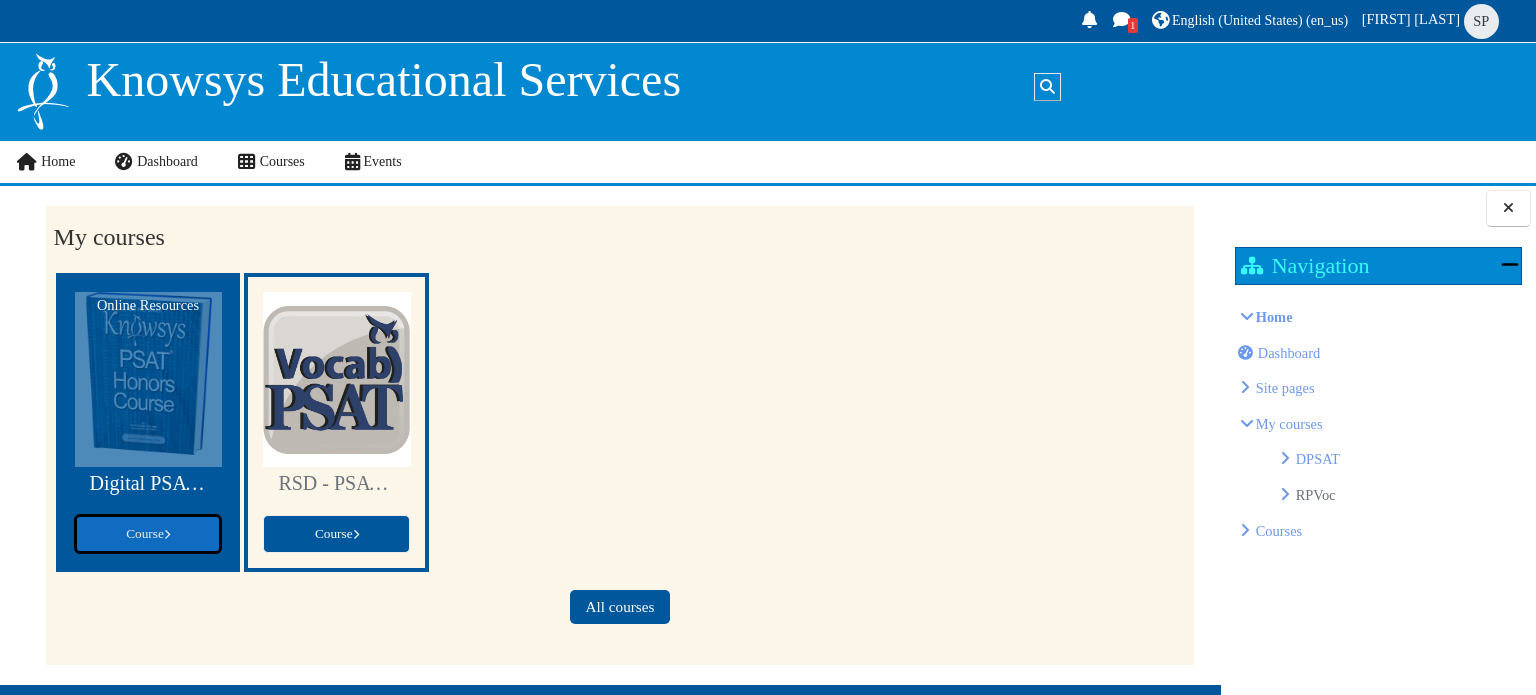 click on "Course" at bounding box center [148, 533] 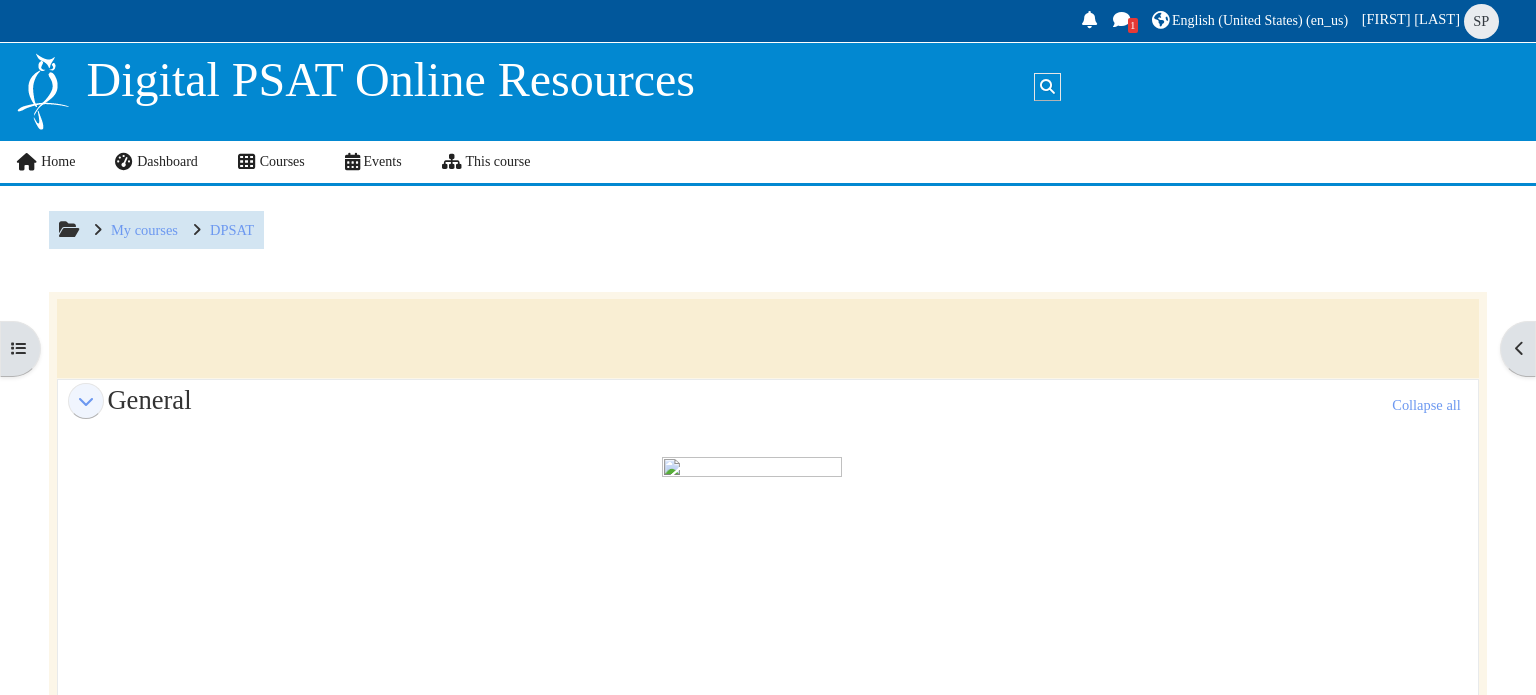 scroll, scrollTop: 0, scrollLeft: 0, axis: both 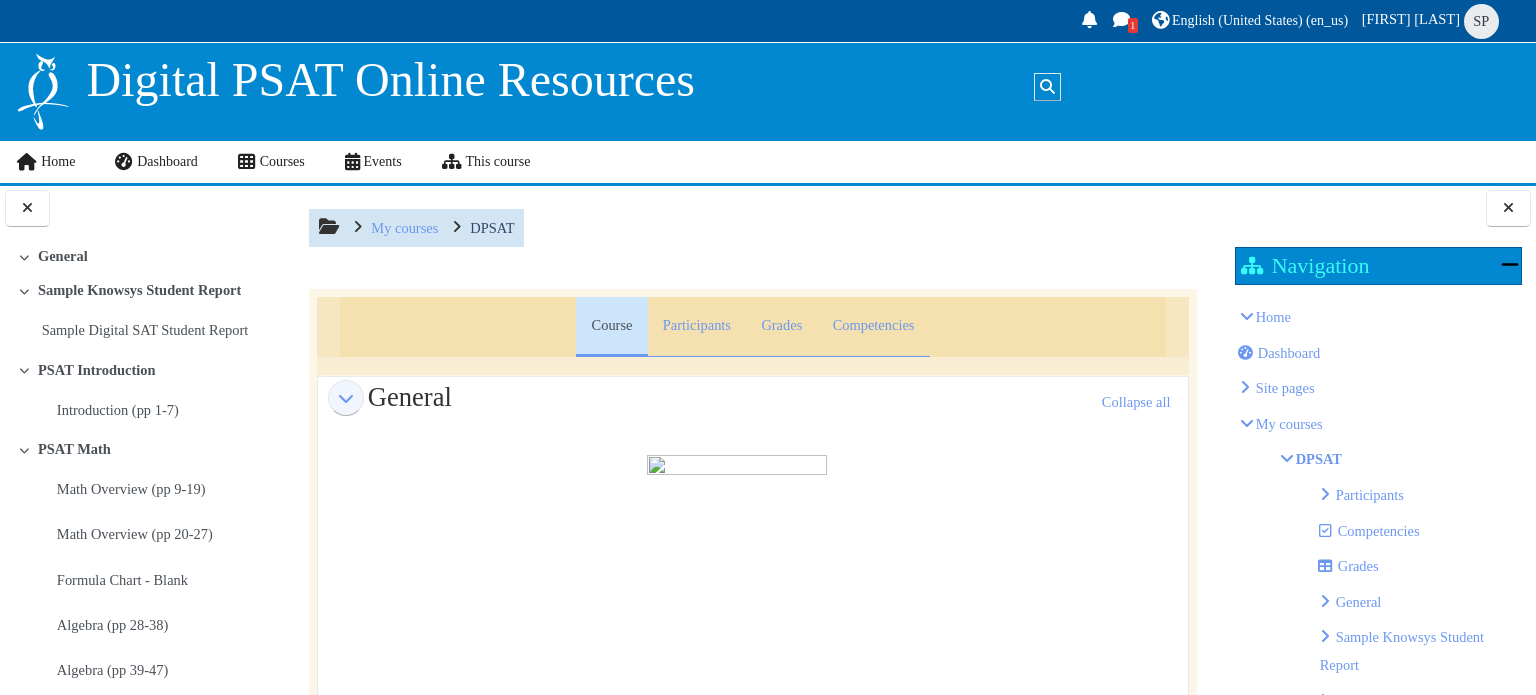 click at bounding box center [737, 580] 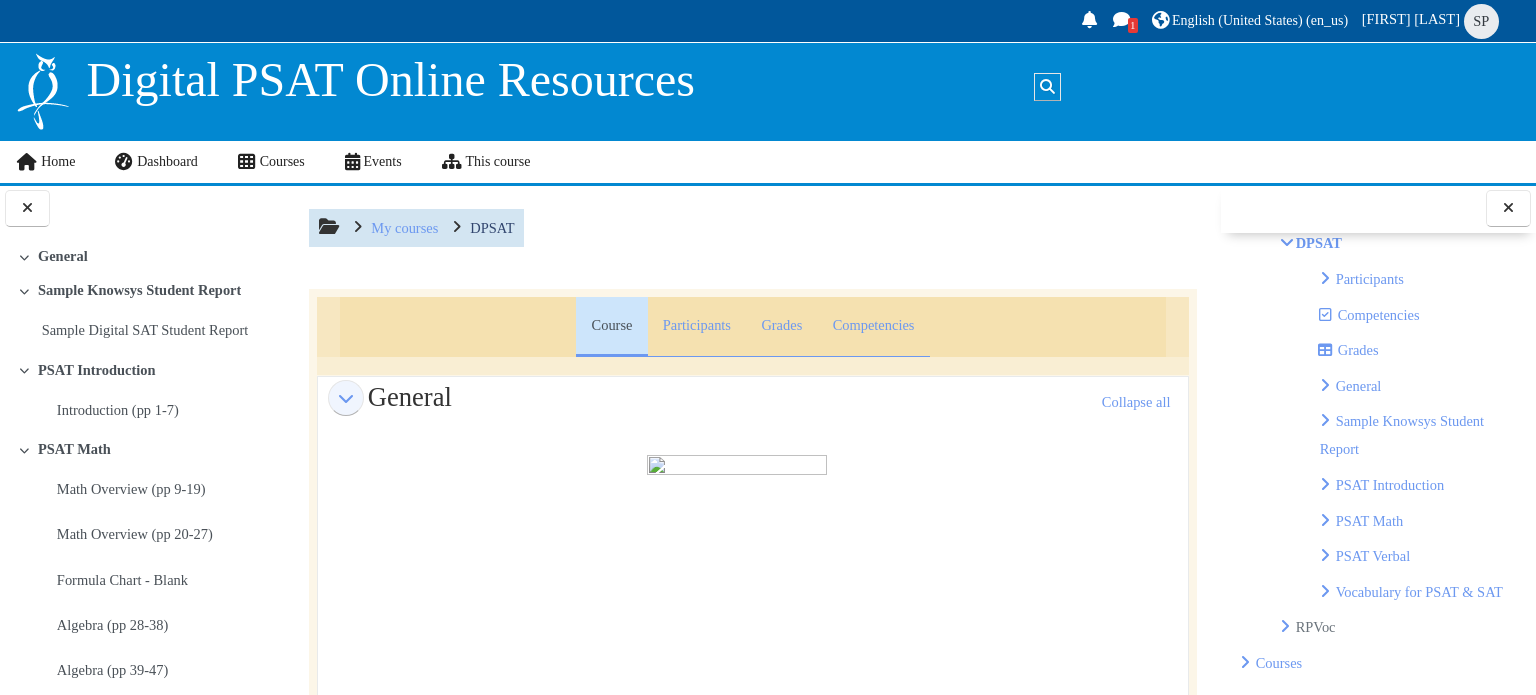 scroll, scrollTop: 272, scrollLeft: 0, axis: vertical 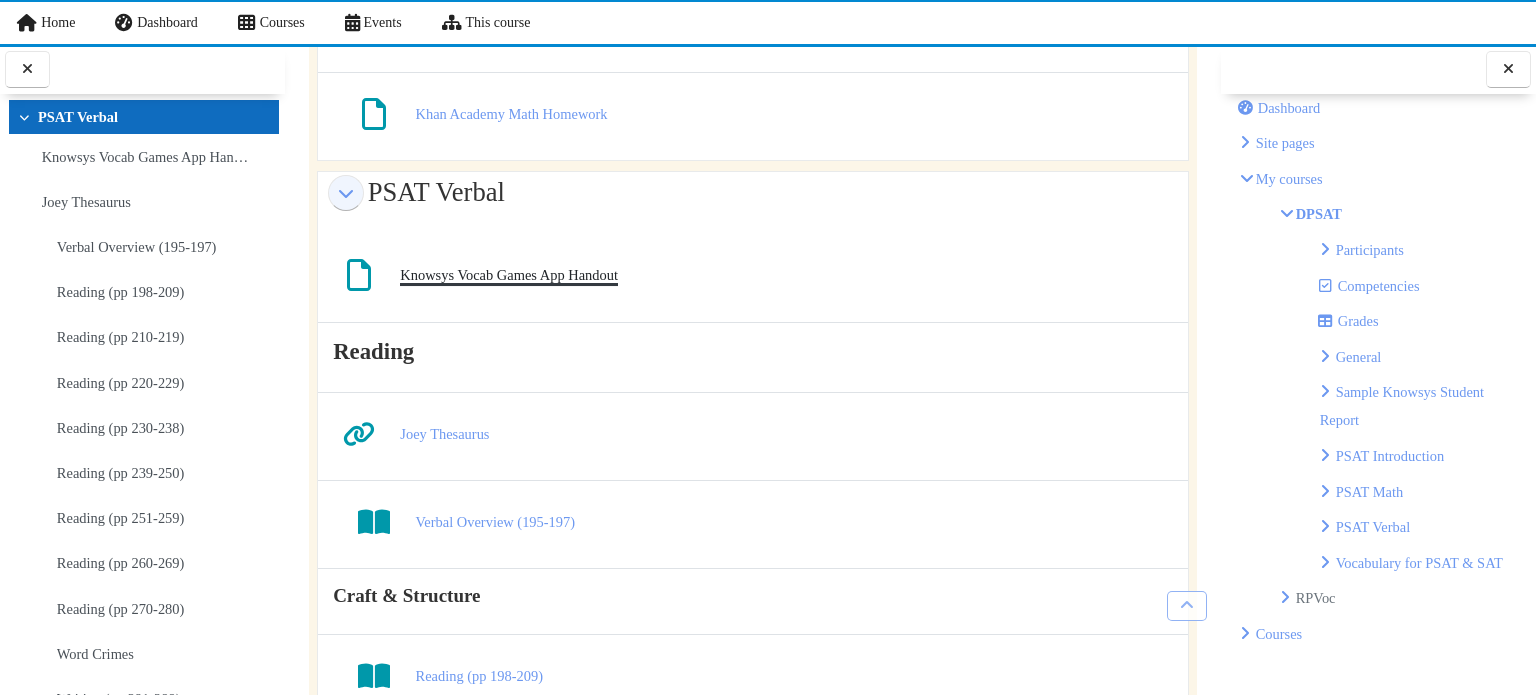 click on "Knowsys Vocab Games App Handout   File" at bounding box center (509, 275) 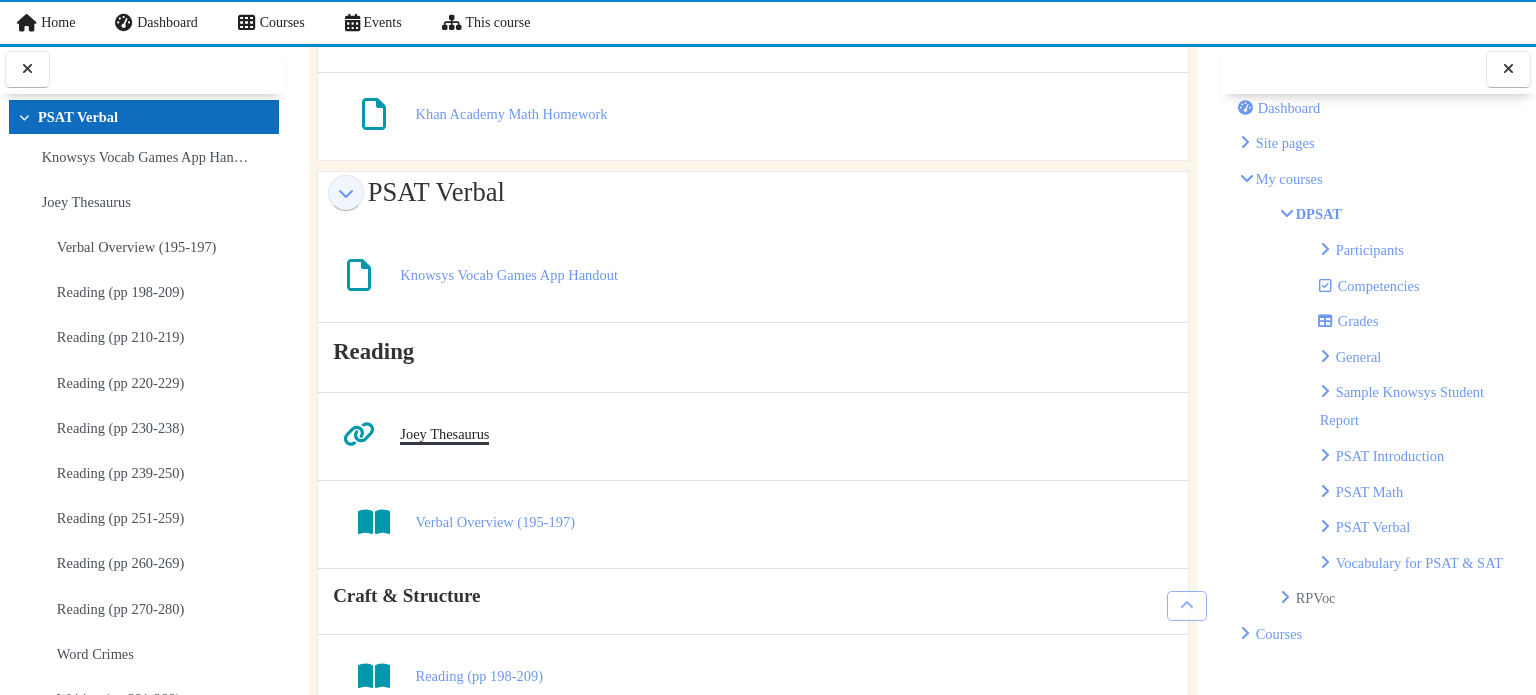 click on "Joey Thesaurus   URL" at bounding box center [444, 434] 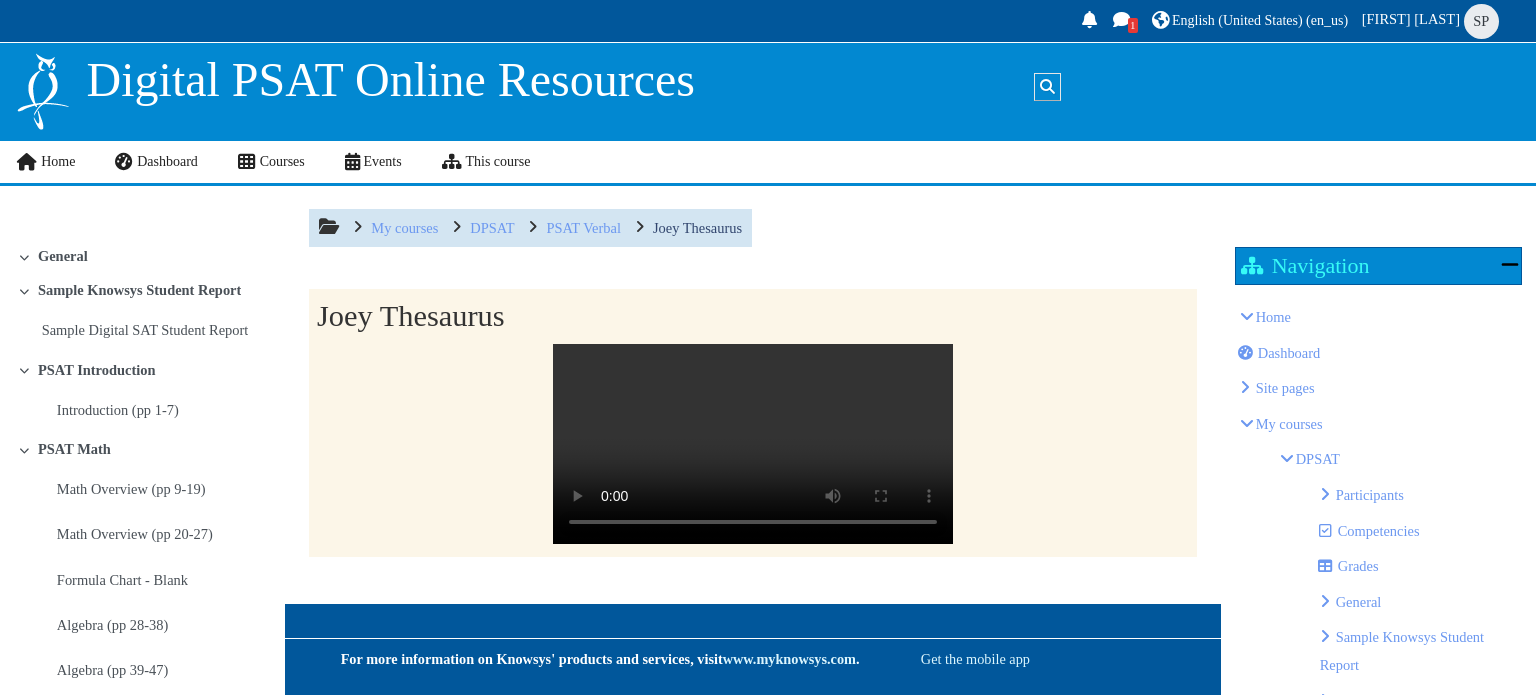 scroll, scrollTop: 0, scrollLeft: 0, axis: both 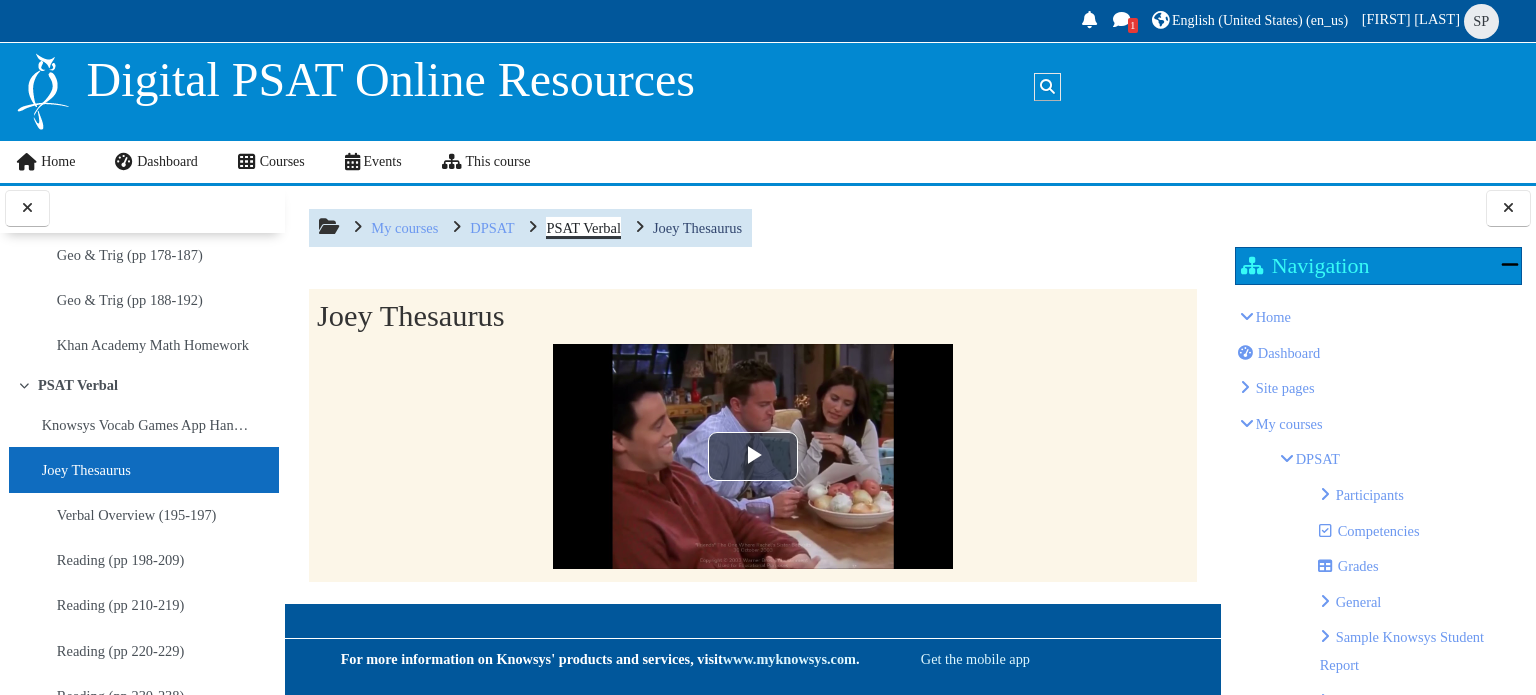 click on "PSAT Verbal" at bounding box center [583, 228] 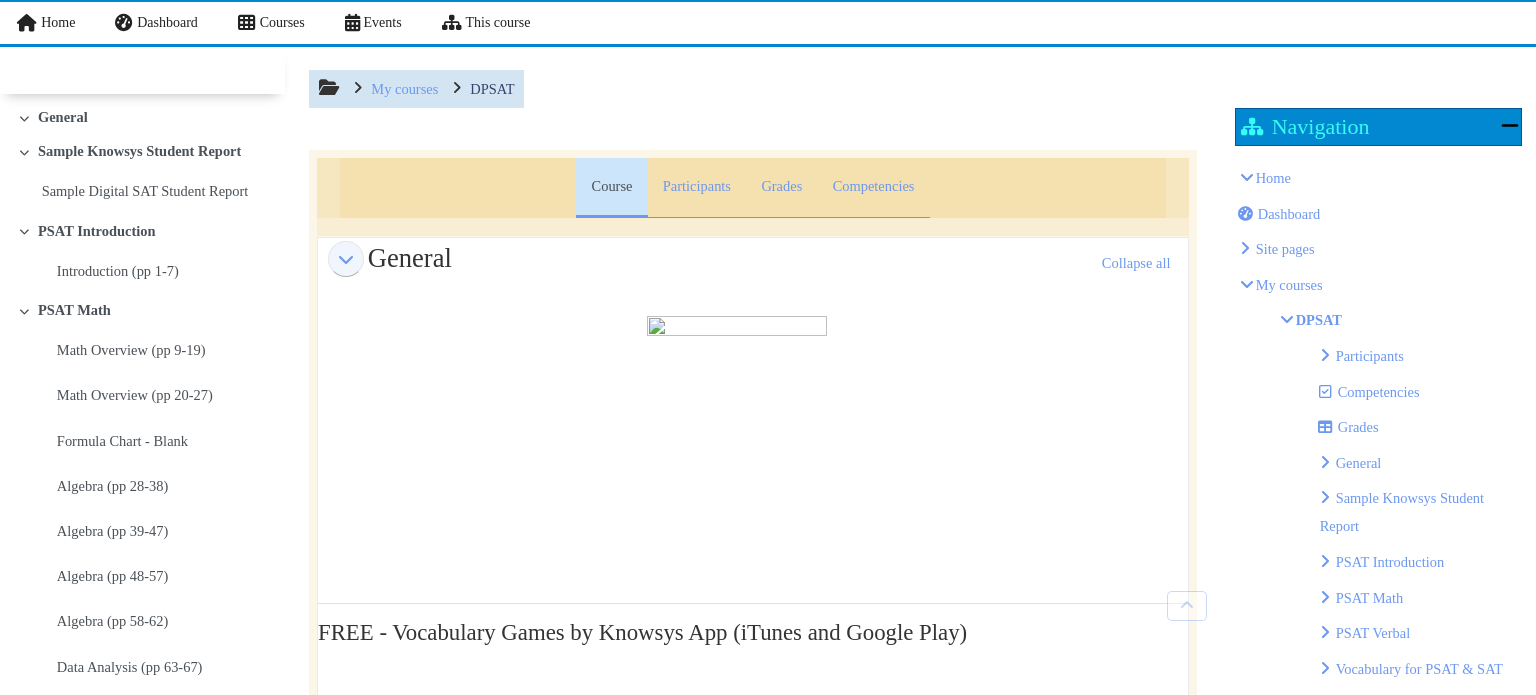 scroll, scrollTop: 0, scrollLeft: 0, axis: both 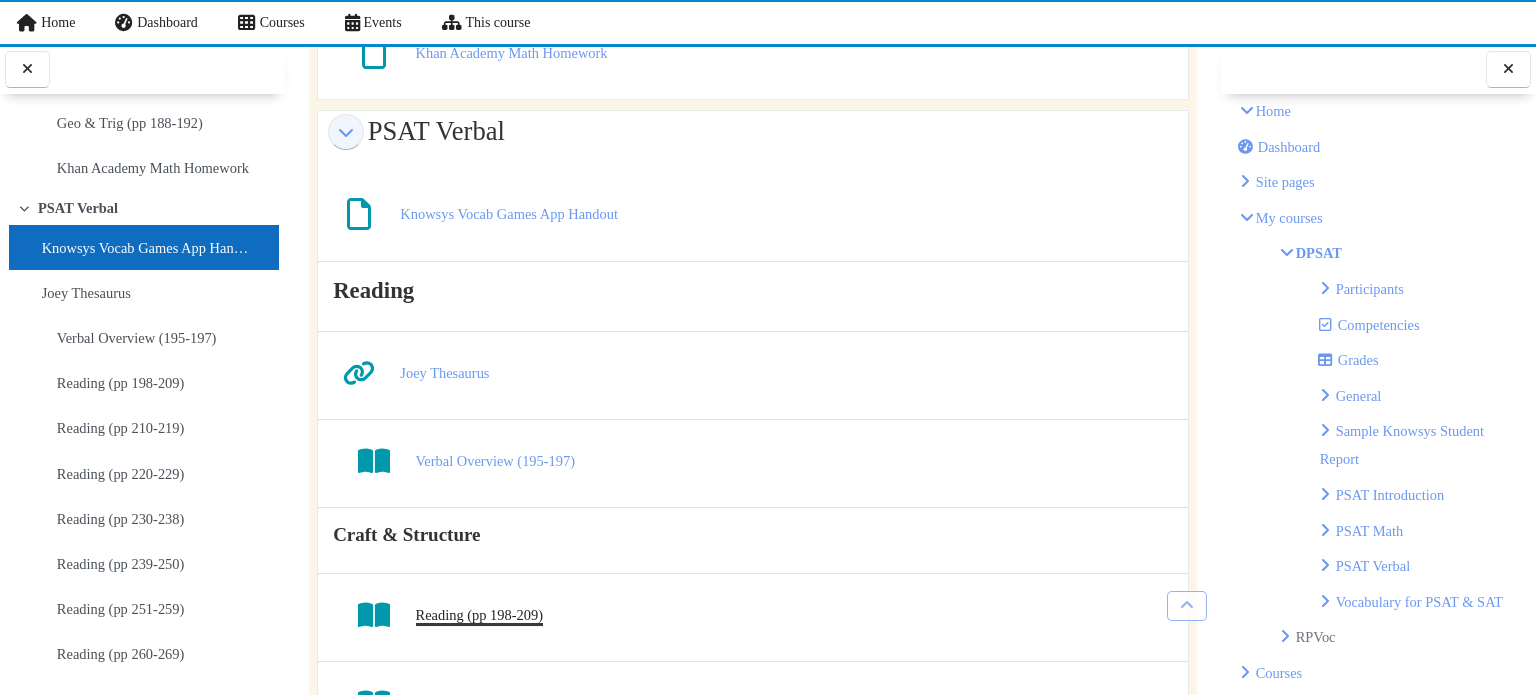 click on "Reading (pp 198-209)   Book" at bounding box center (480, 615) 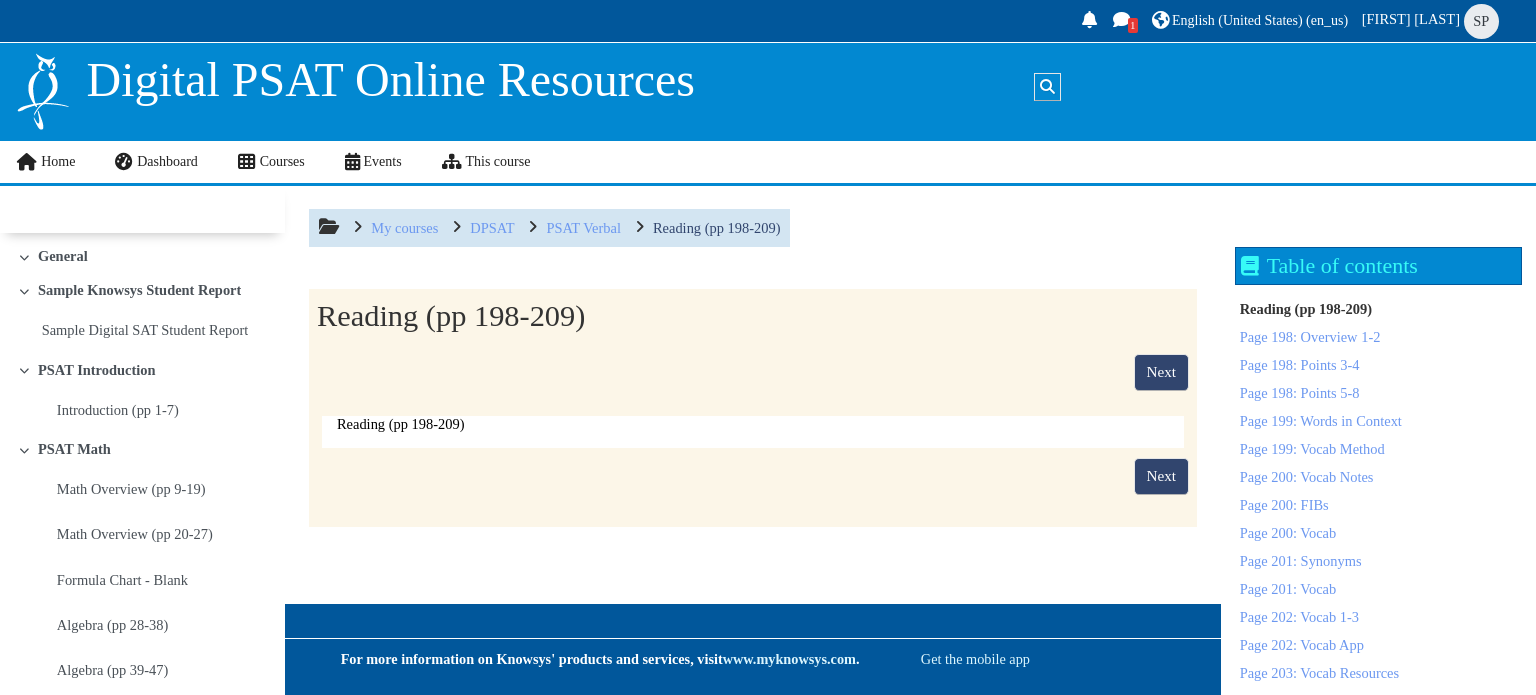 scroll, scrollTop: 0, scrollLeft: 0, axis: both 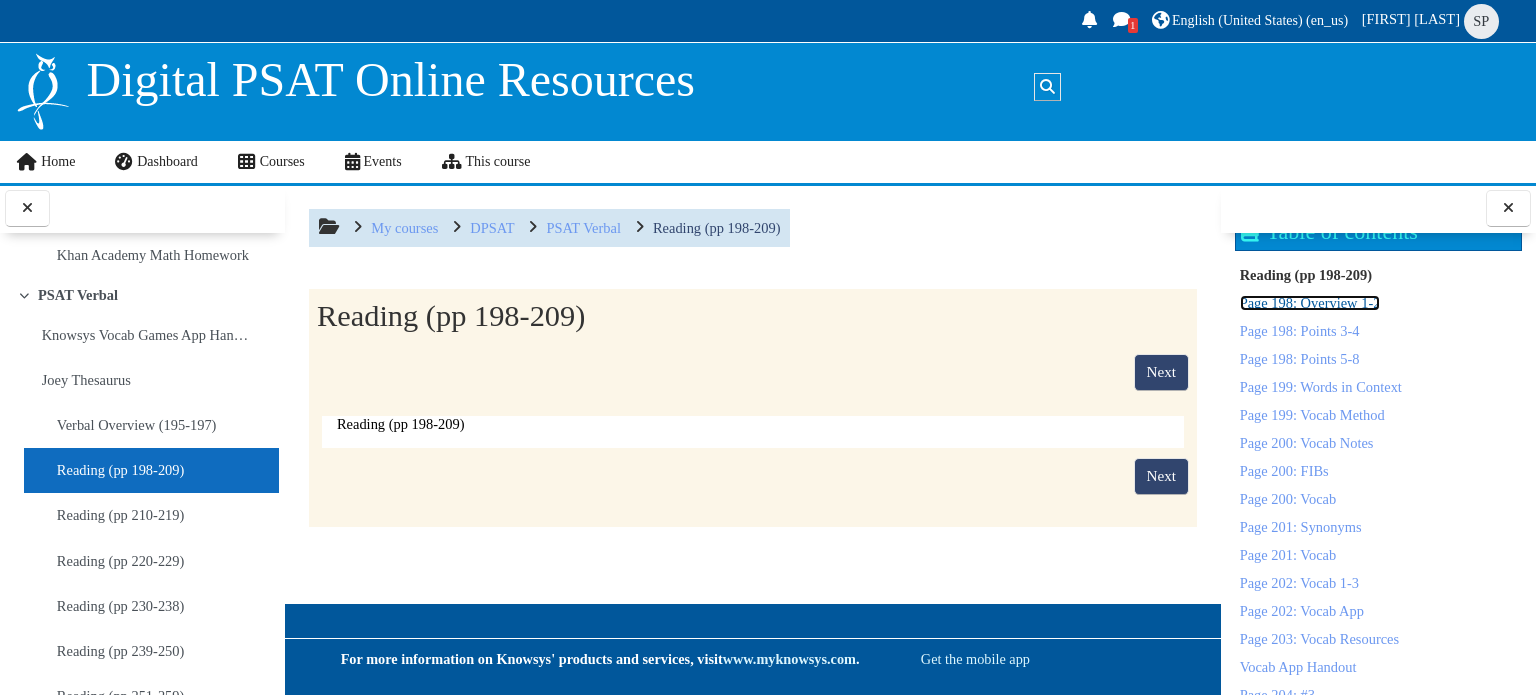 click on "Page 198: Overview 1-2" at bounding box center [1310, 303] 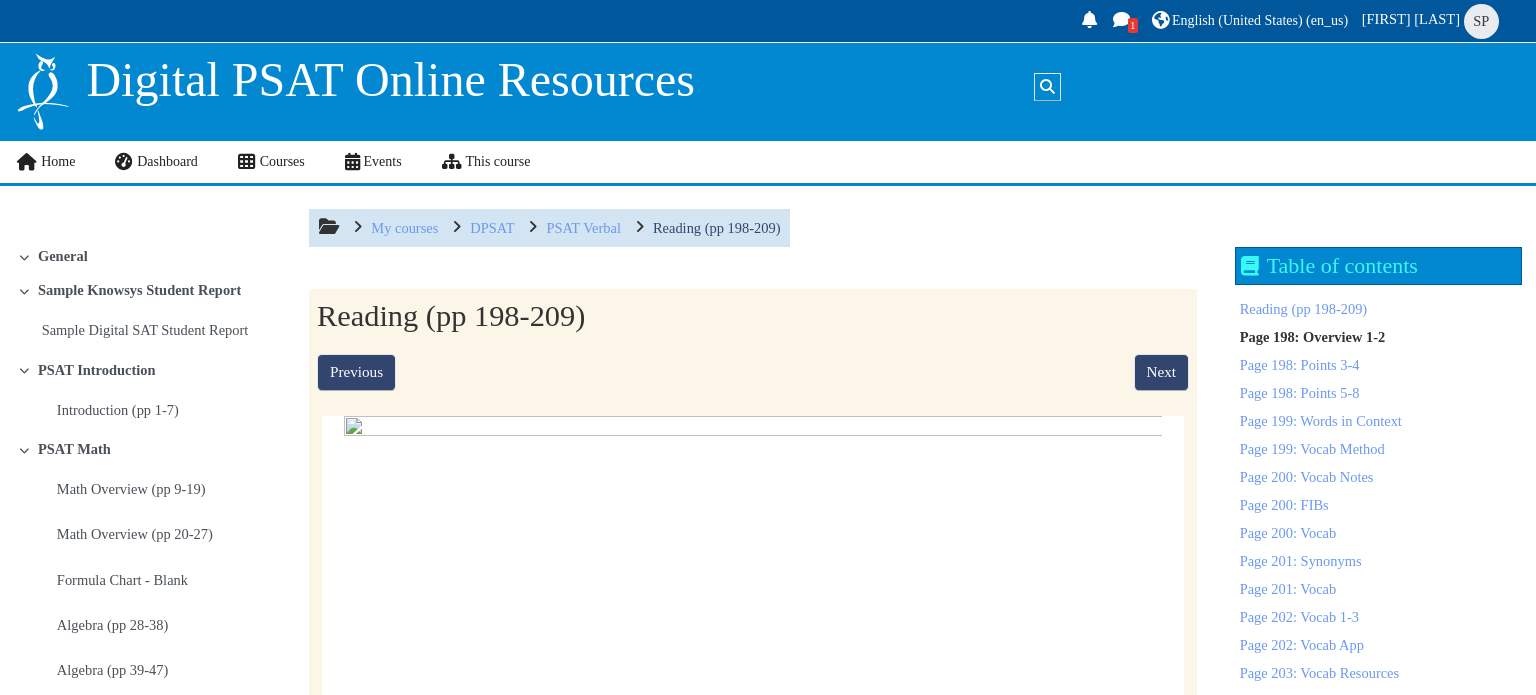 scroll, scrollTop: 0, scrollLeft: 0, axis: both 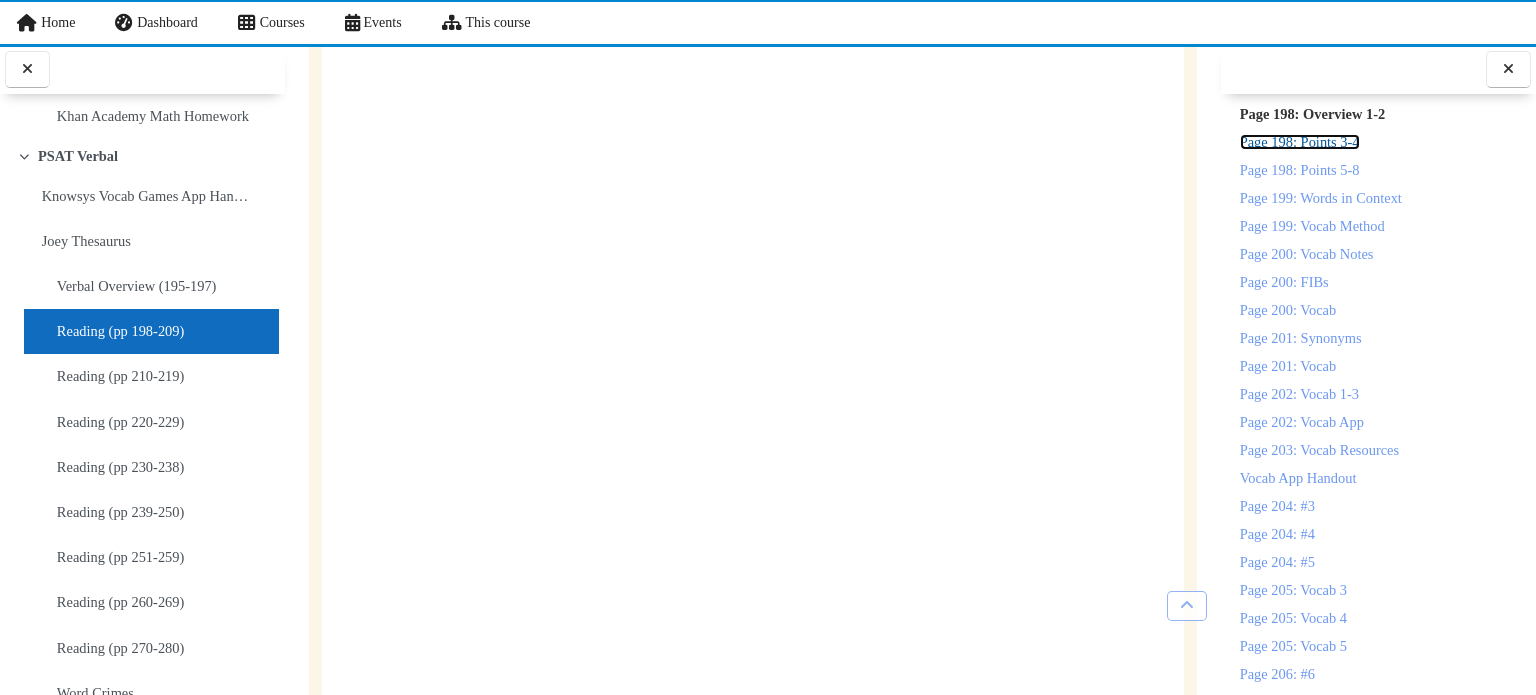 click on "Page 198:  Points 3-4" at bounding box center [1300, 142] 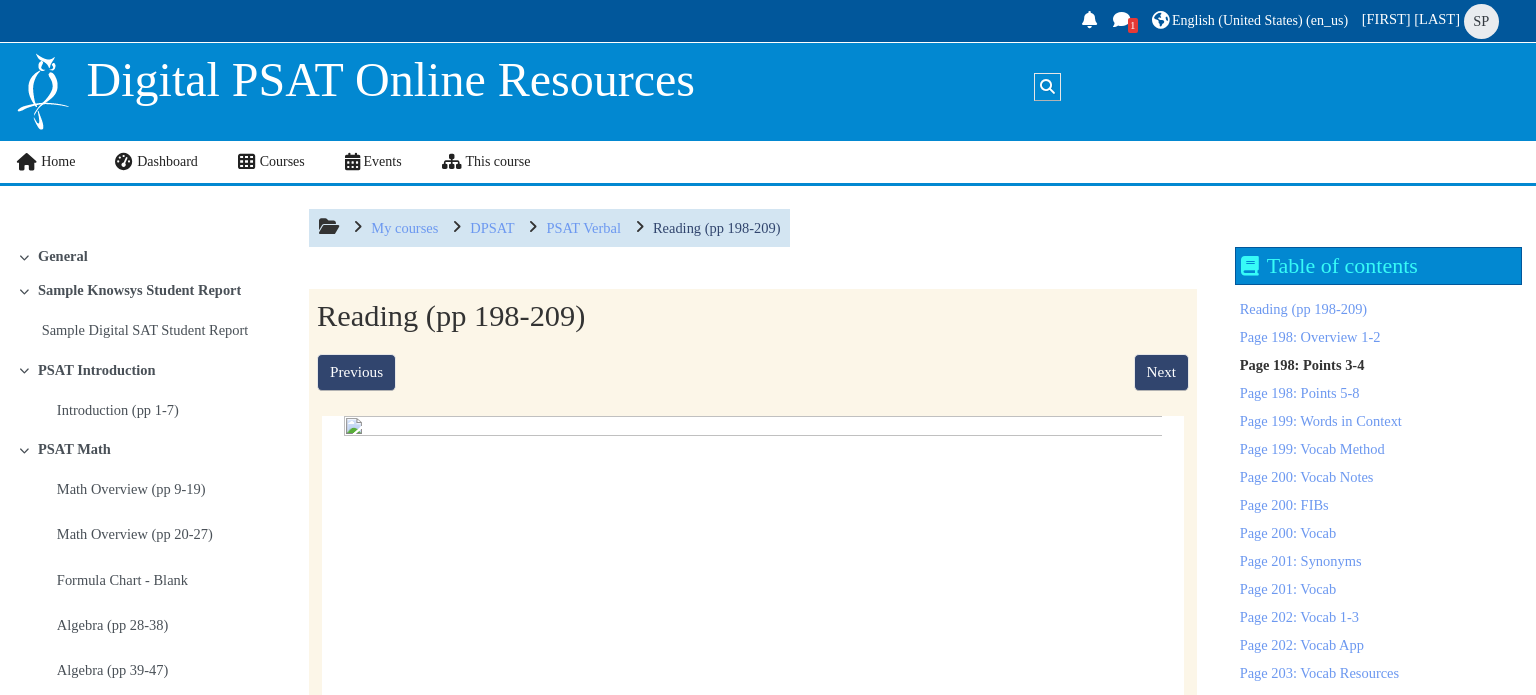 scroll, scrollTop: 0, scrollLeft: 0, axis: both 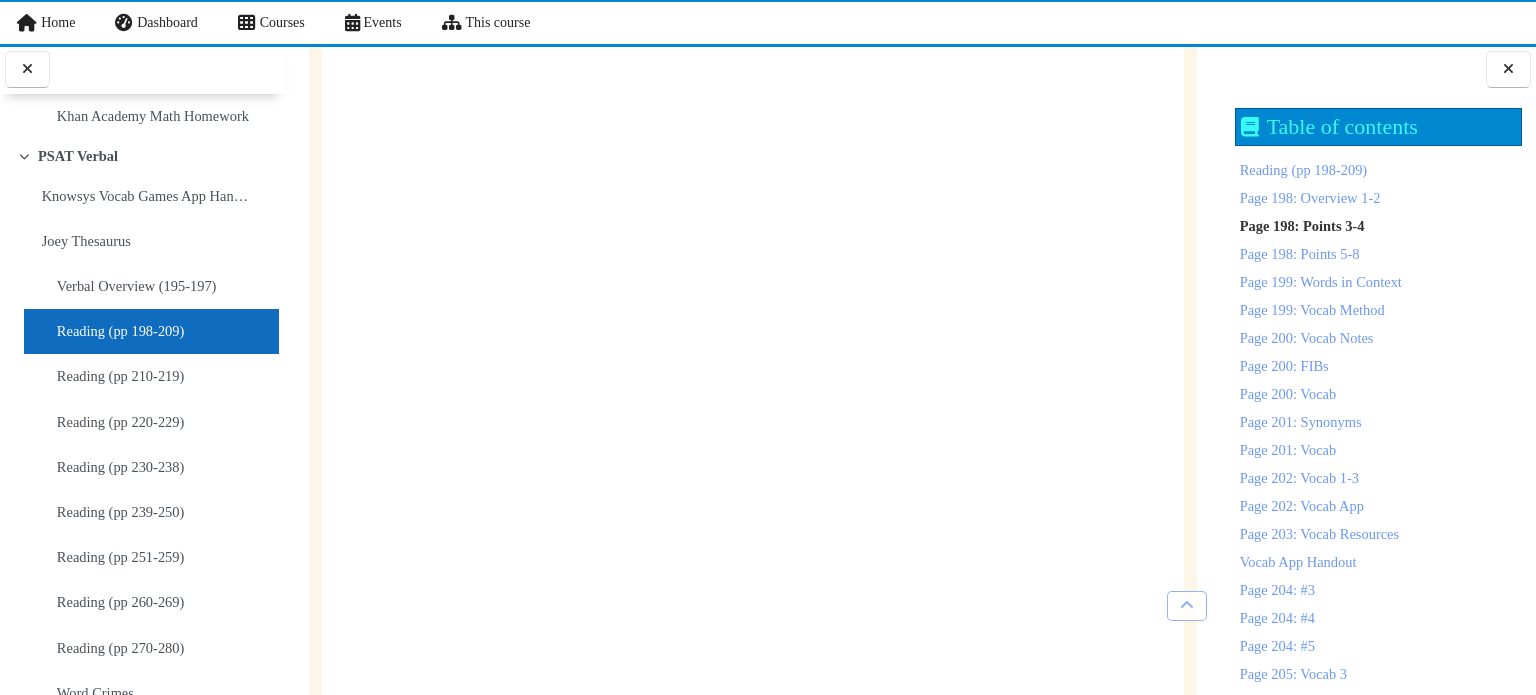 click on "Page 198: Points 5-8" at bounding box center [1379, 254] 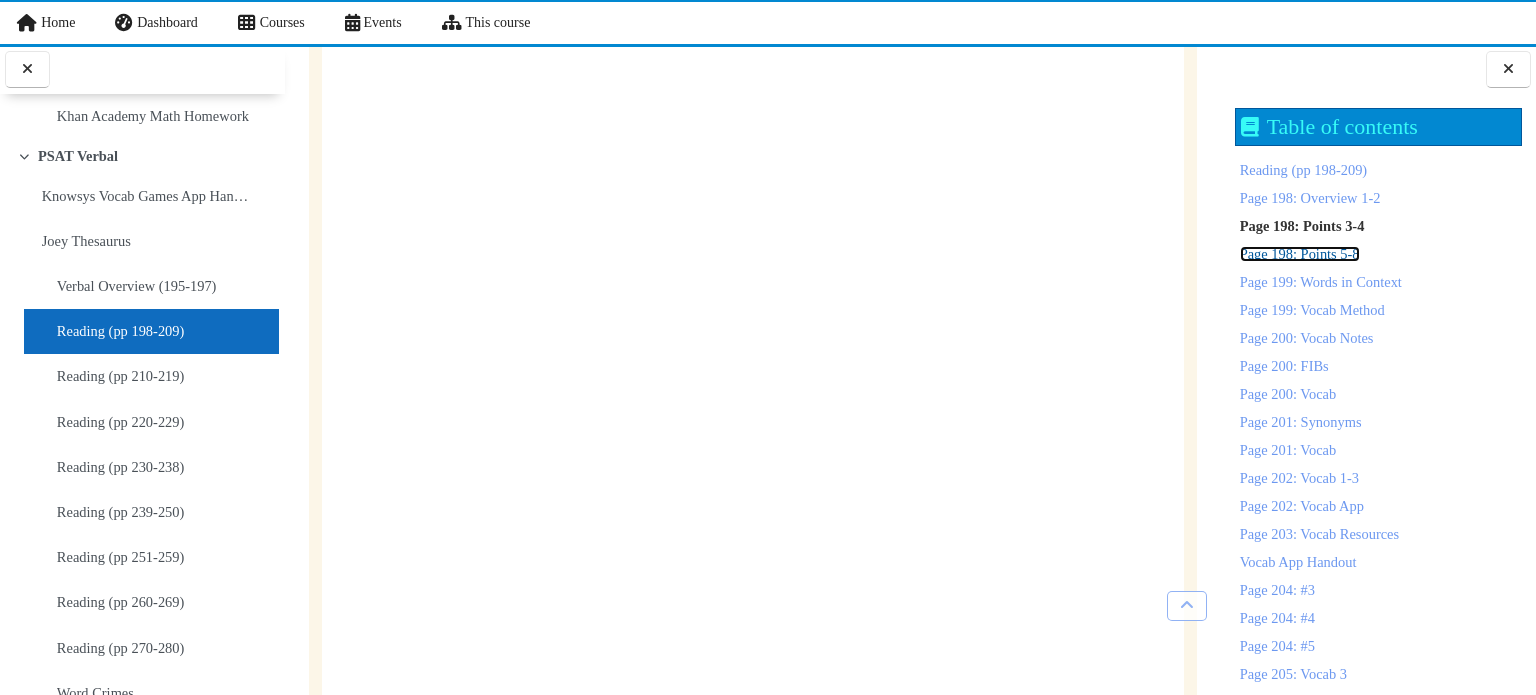 click on "Page 198: Points 5-8" at bounding box center (1300, 254) 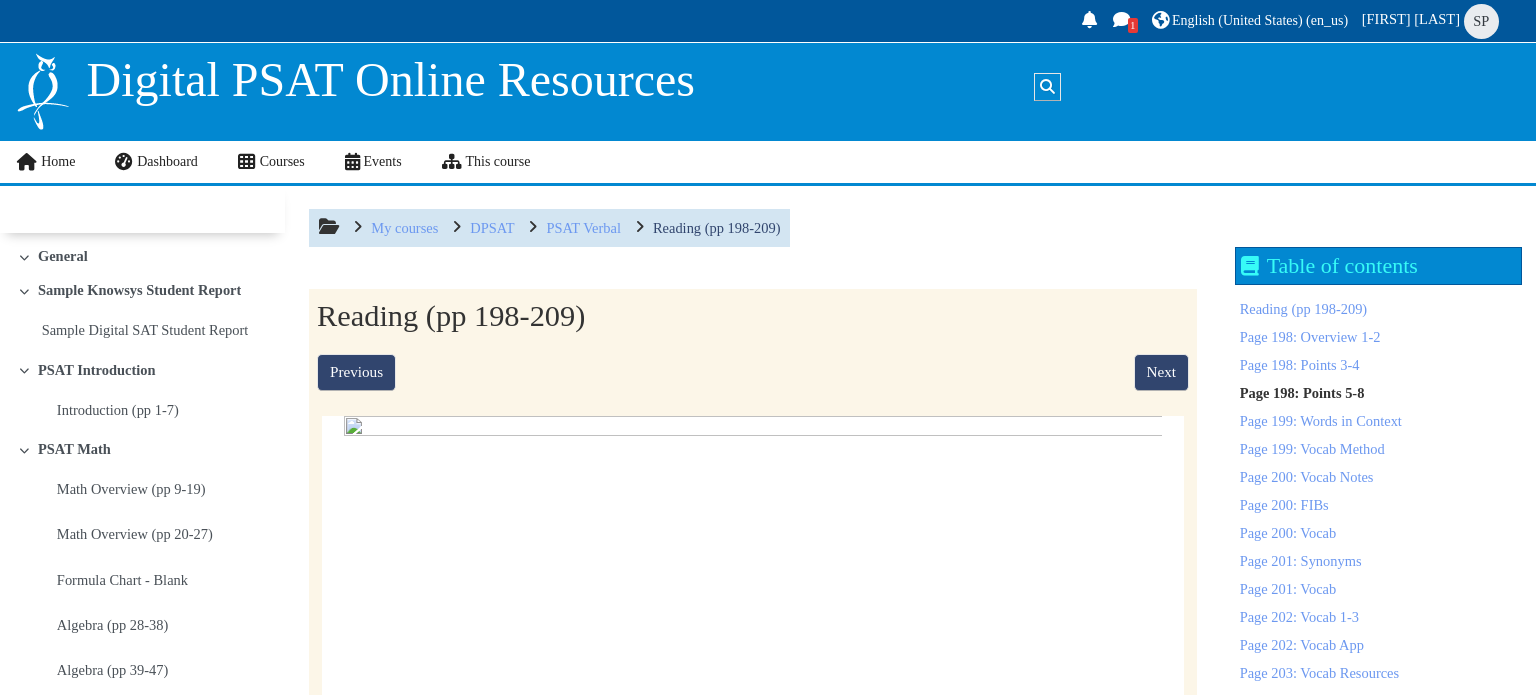 scroll, scrollTop: 0, scrollLeft: 0, axis: both 